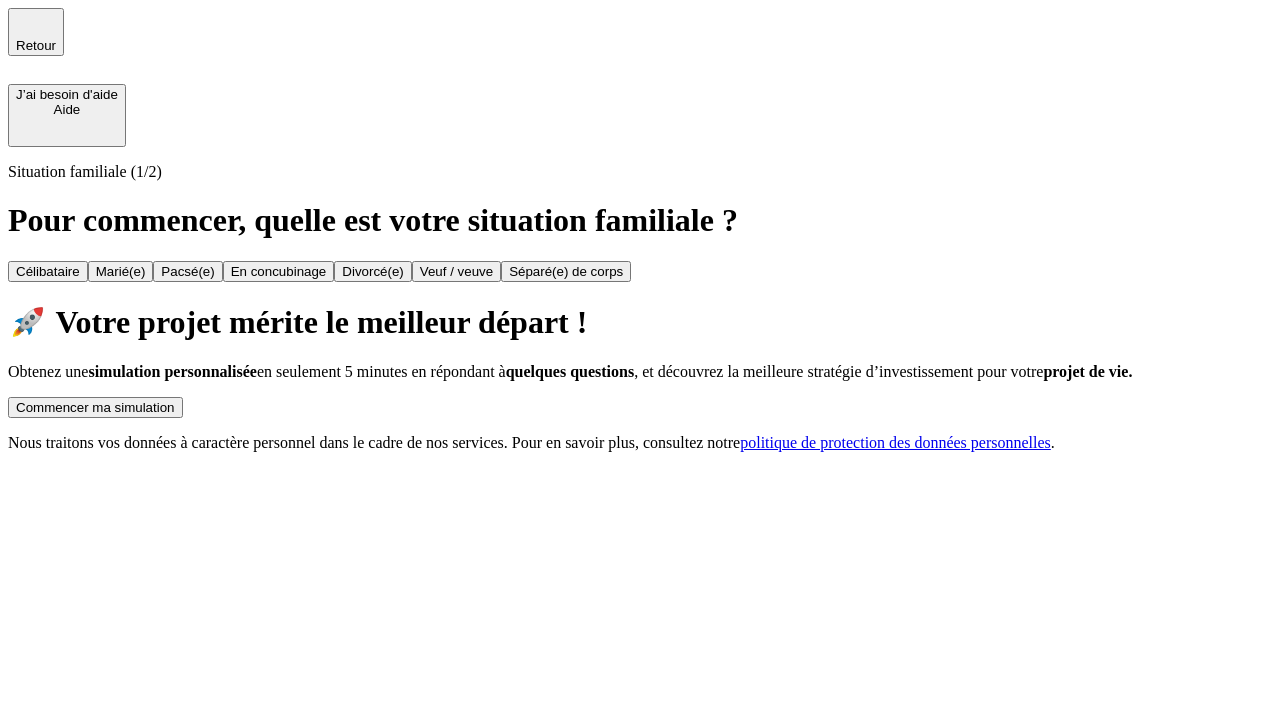 scroll, scrollTop: 0, scrollLeft: 0, axis: both 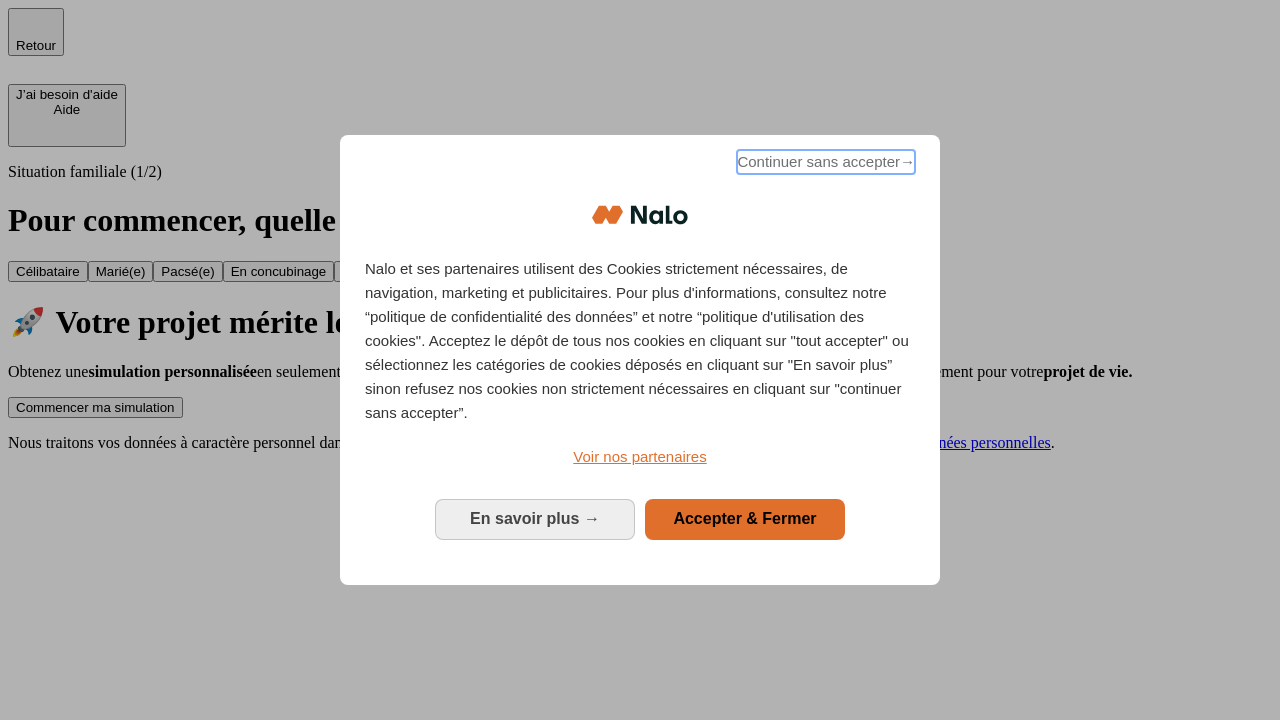 click on "Continuer sans accepter  →" at bounding box center (826, 162) 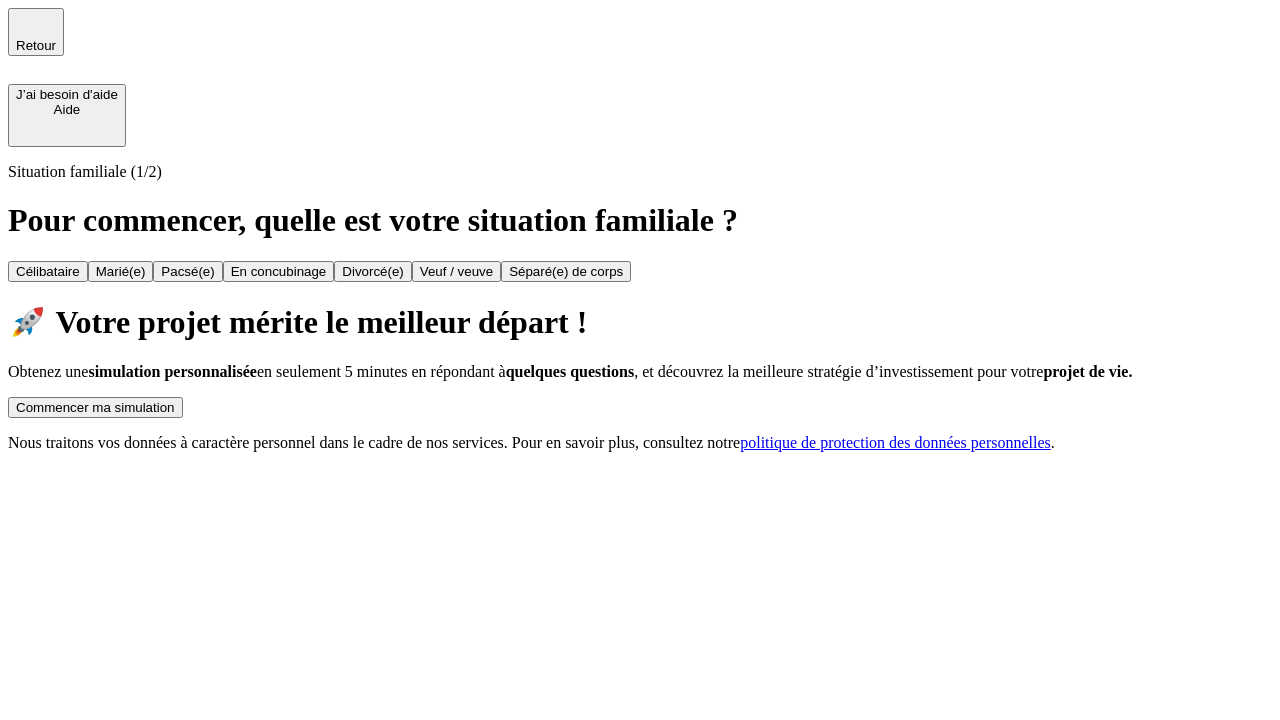 click on "Commencer ma simulation" at bounding box center [95, 407] 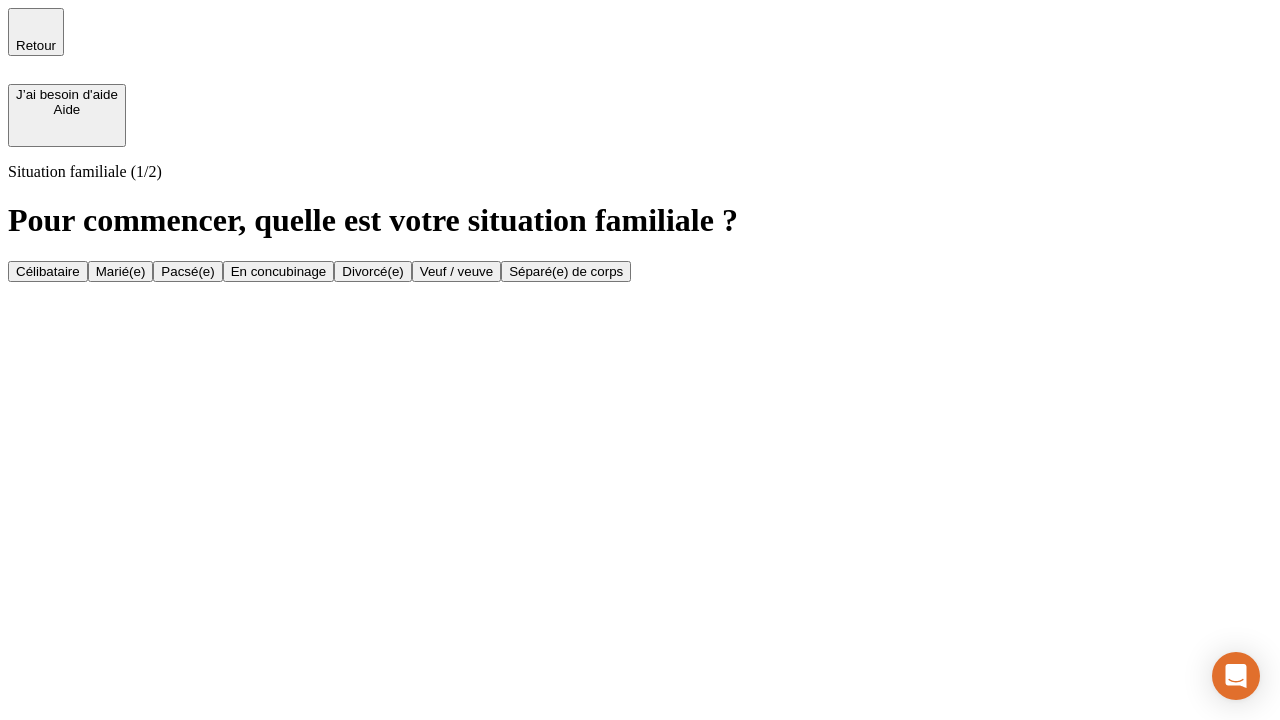 click on "Marié(e)" at bounding box center [121, 271] 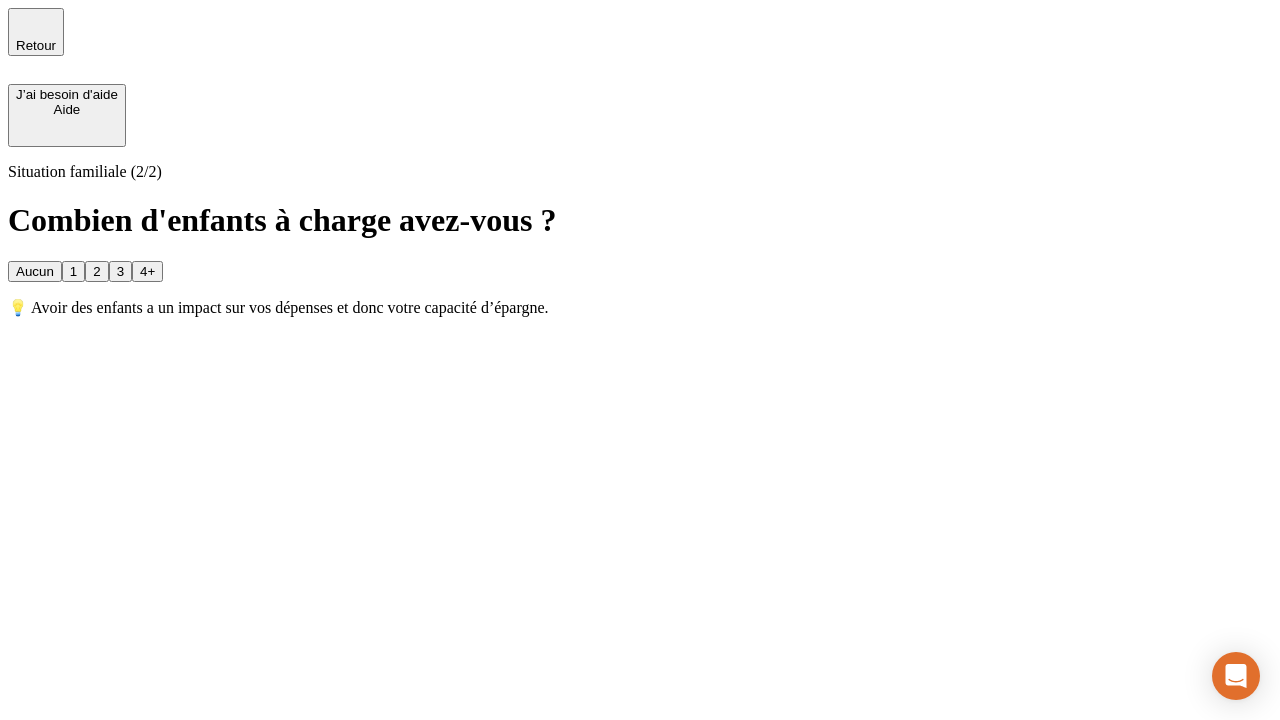 click on "1" at bounding box center [73, 271] 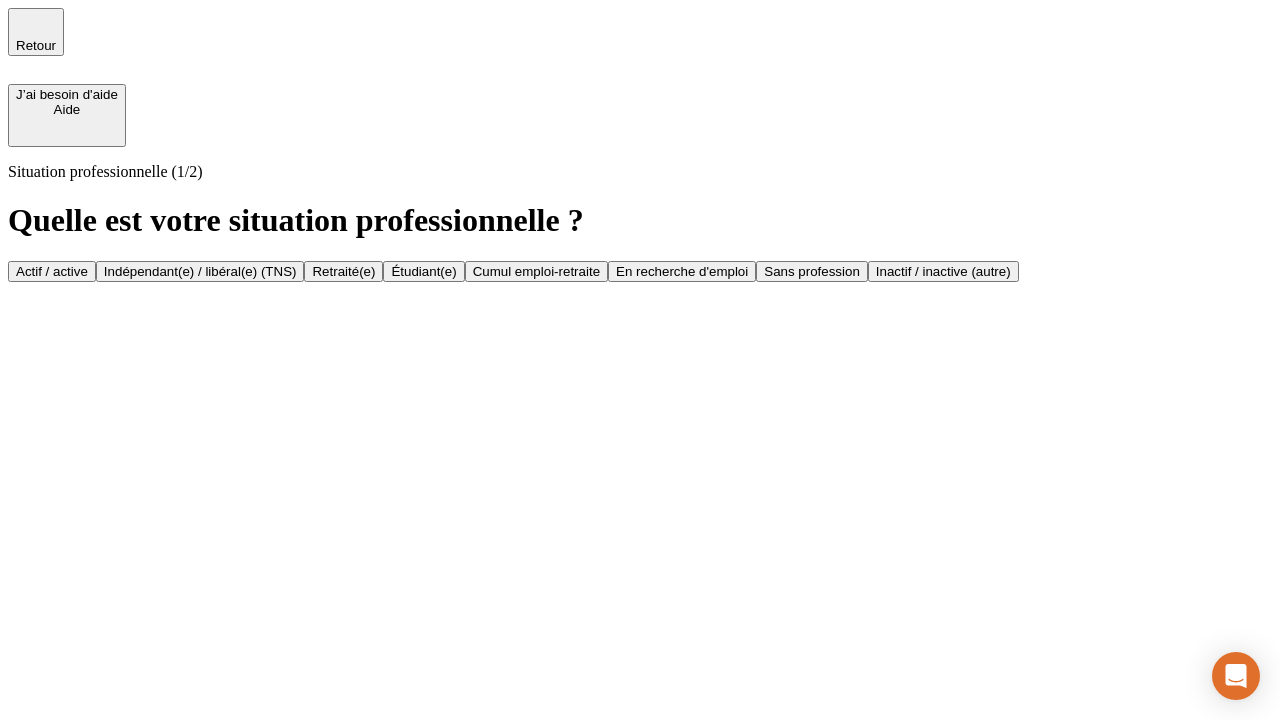 click on "Actif / active" at bounding box center (52, 271) 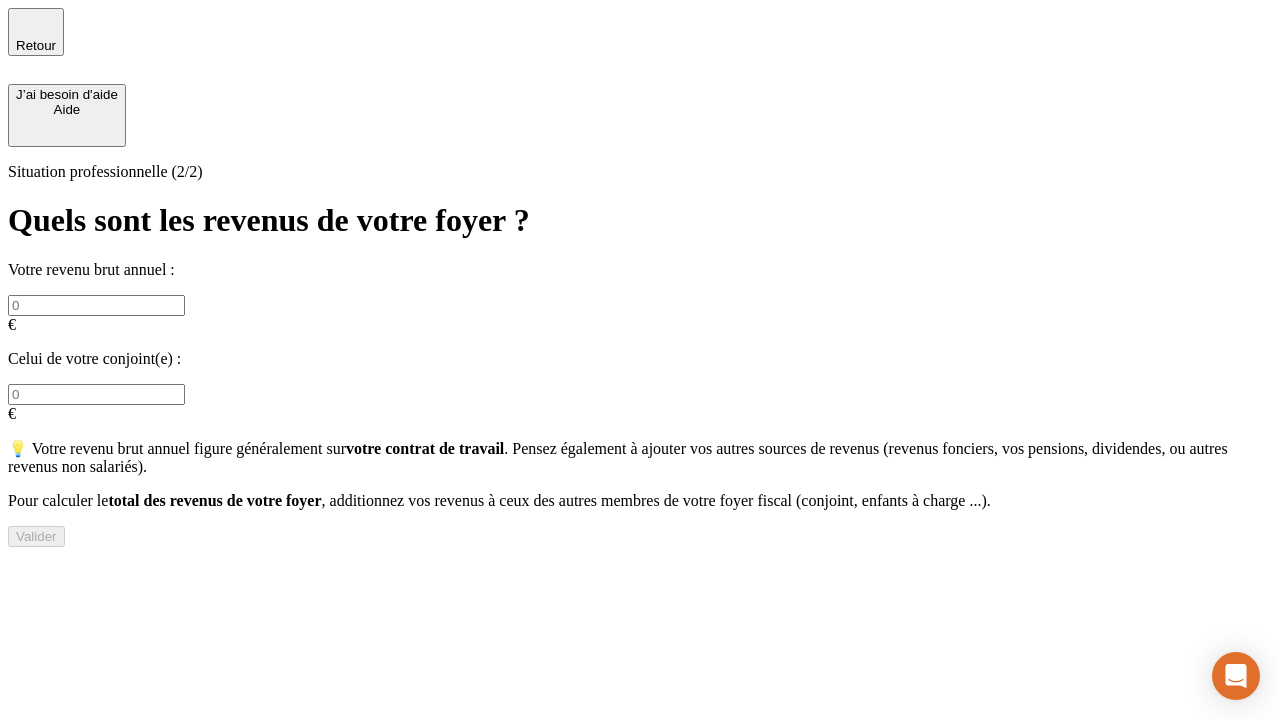 click at bounding box center [96, 305] 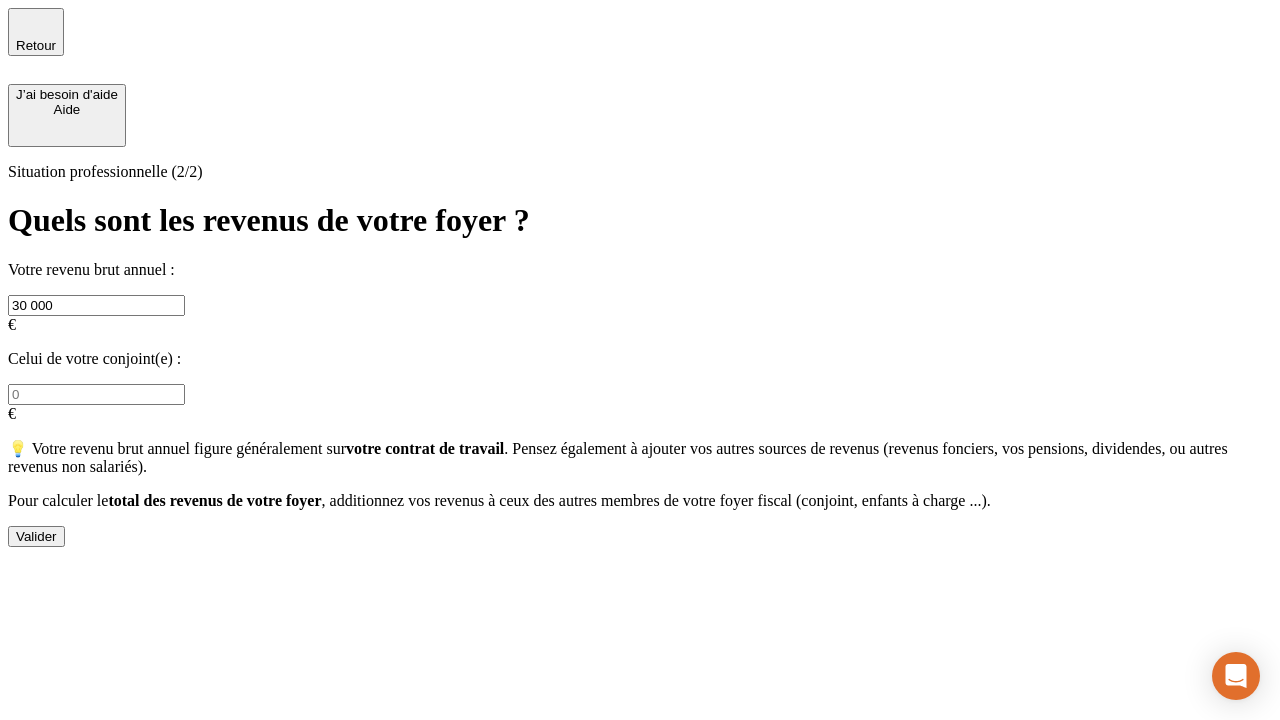 type on "30 000" 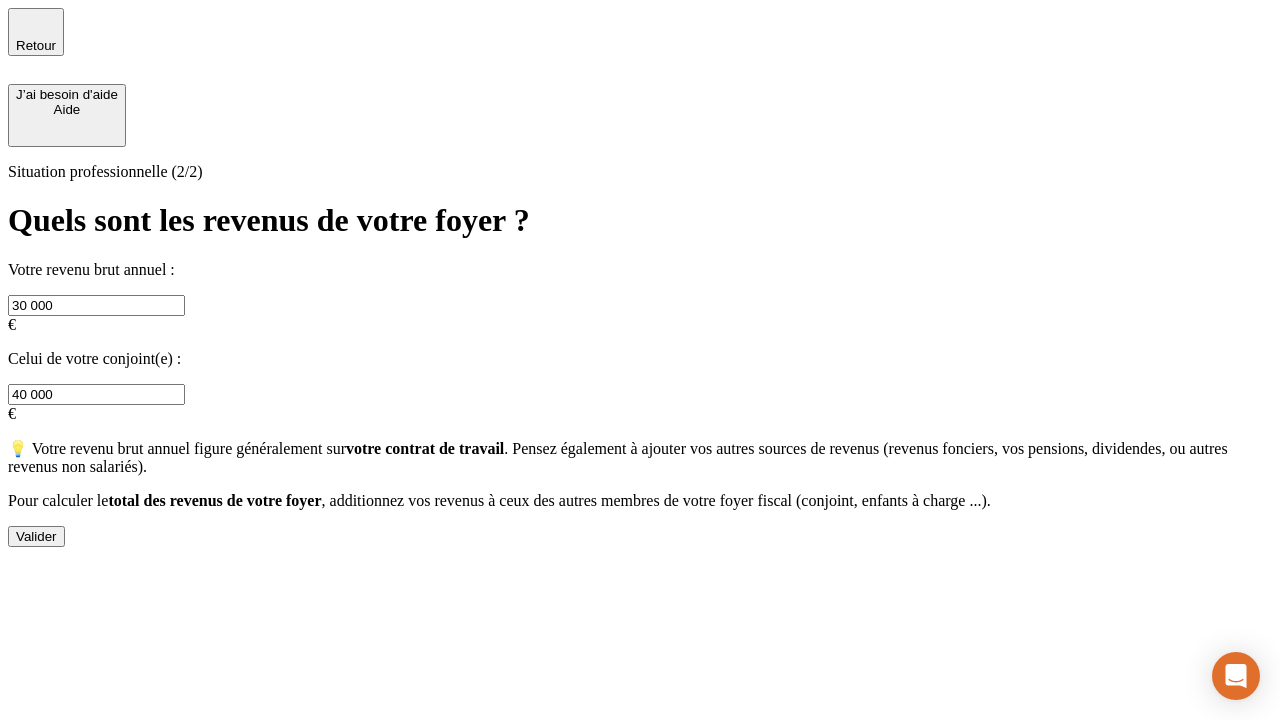 click on "Valider" at bounding box center [36, 536] 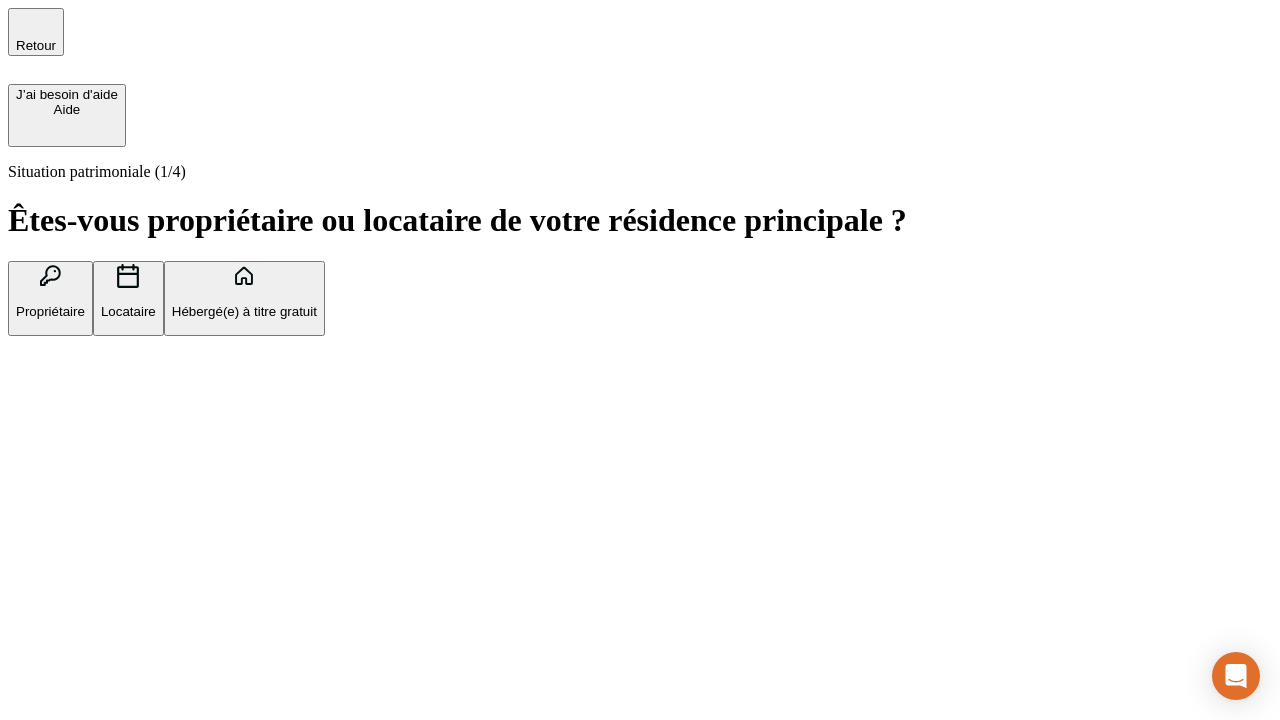 click on "Propriétaire" at bounding box center [50, 311] 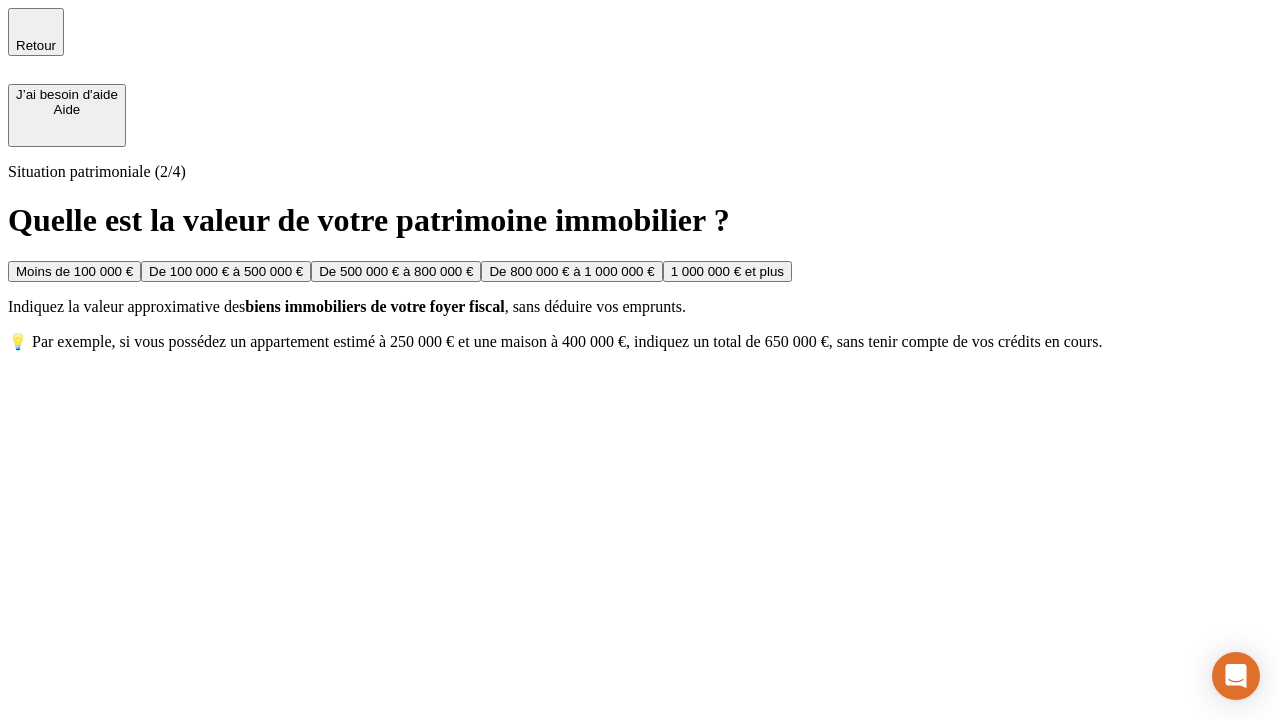 click on "De 100 000 € à 500 000 €" at bounding box center (226, 271) 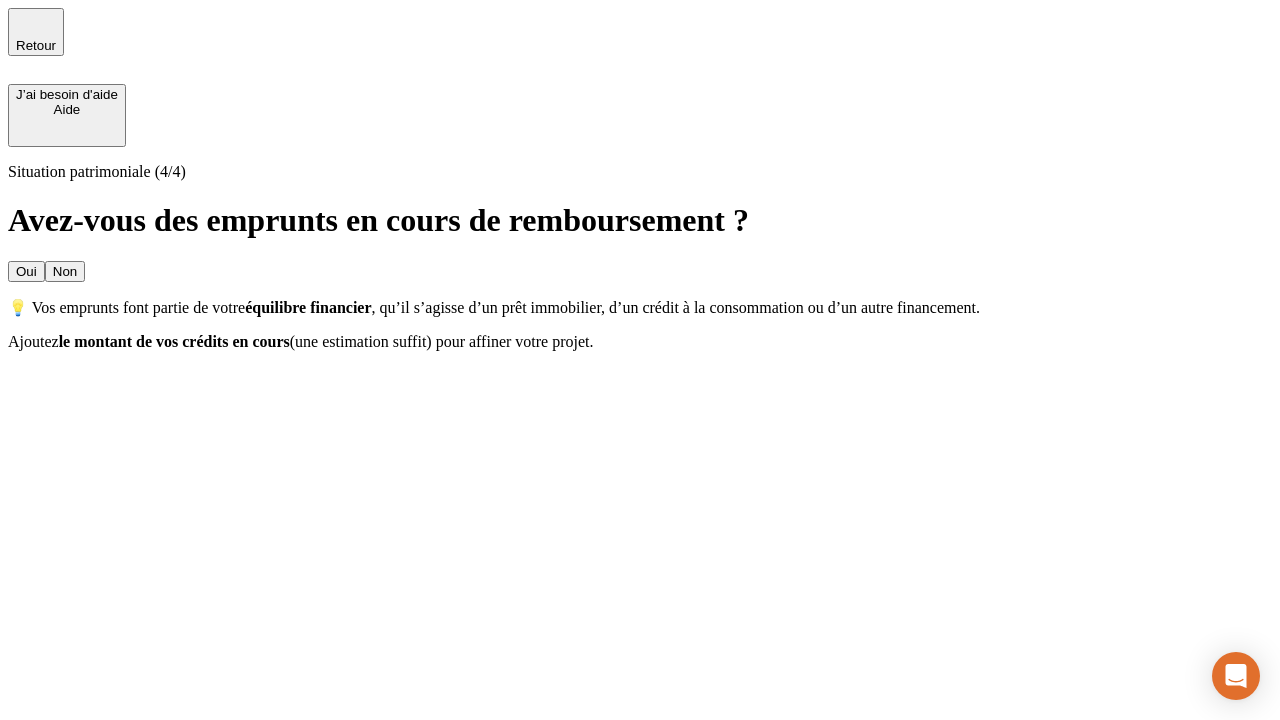 click on "Oui" at bounding box center (26, 271) 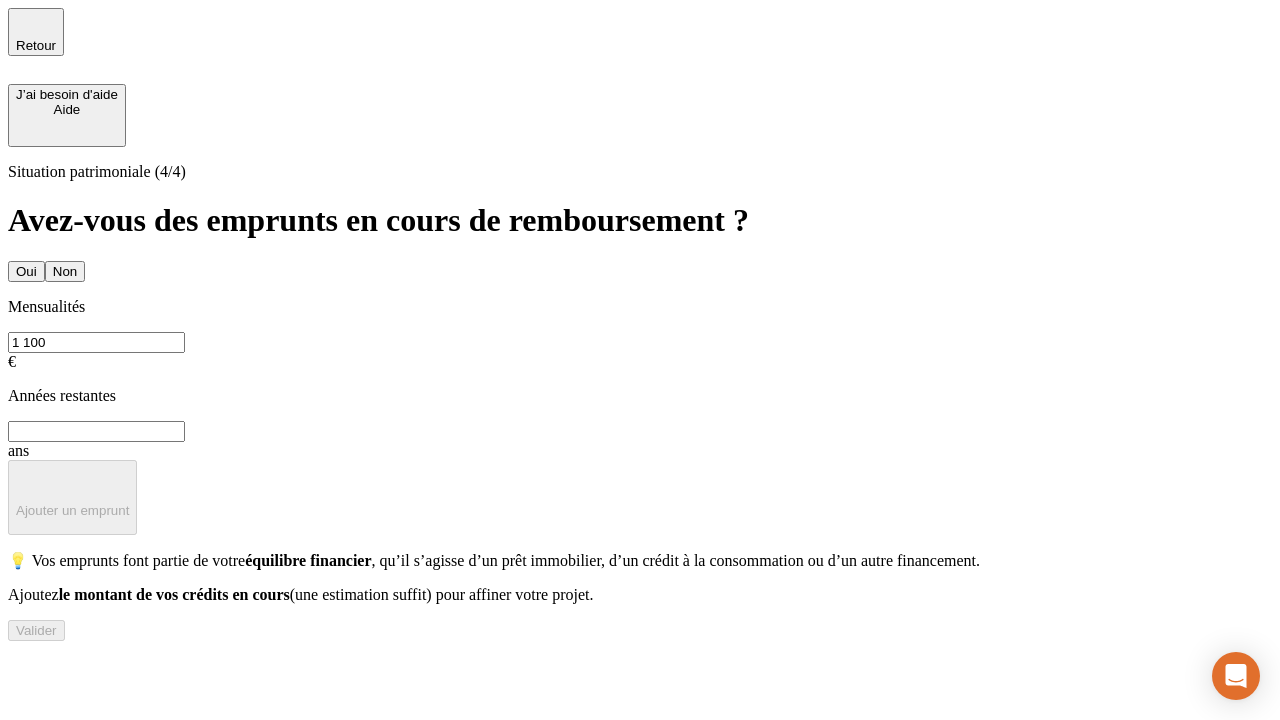 type on "1 100" 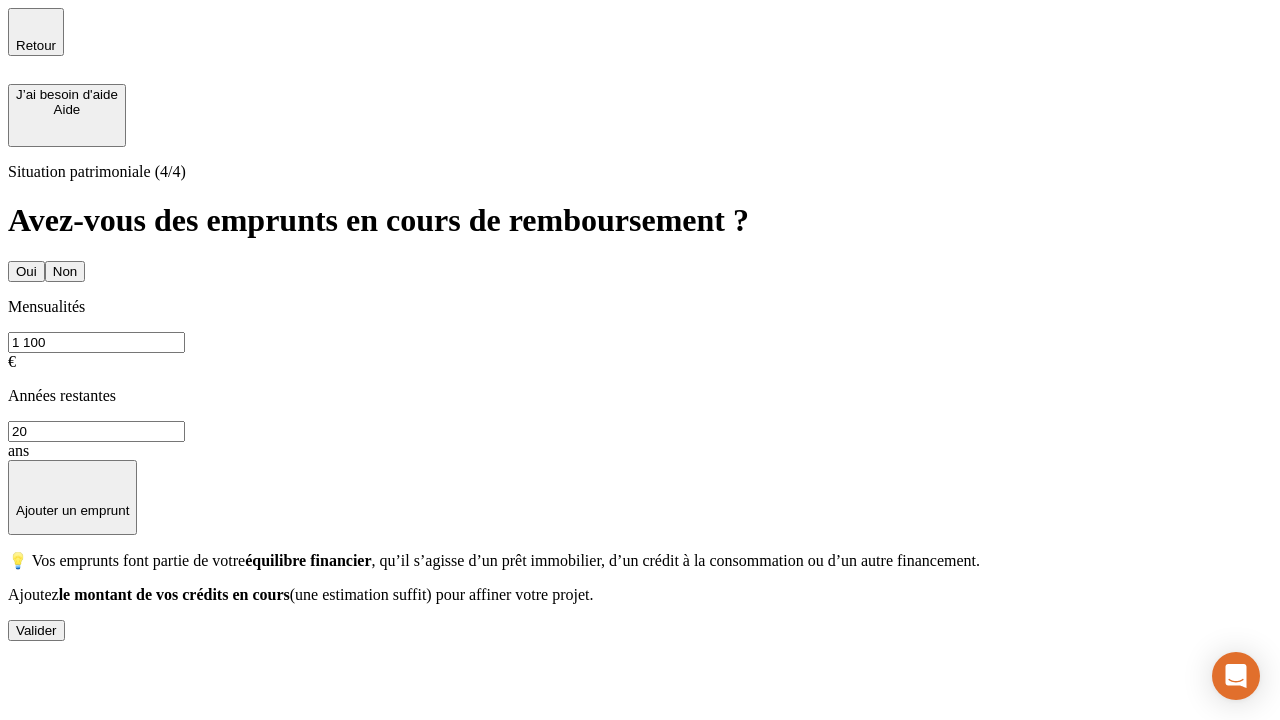 click on "Valider" at bounding box center [36, 630] 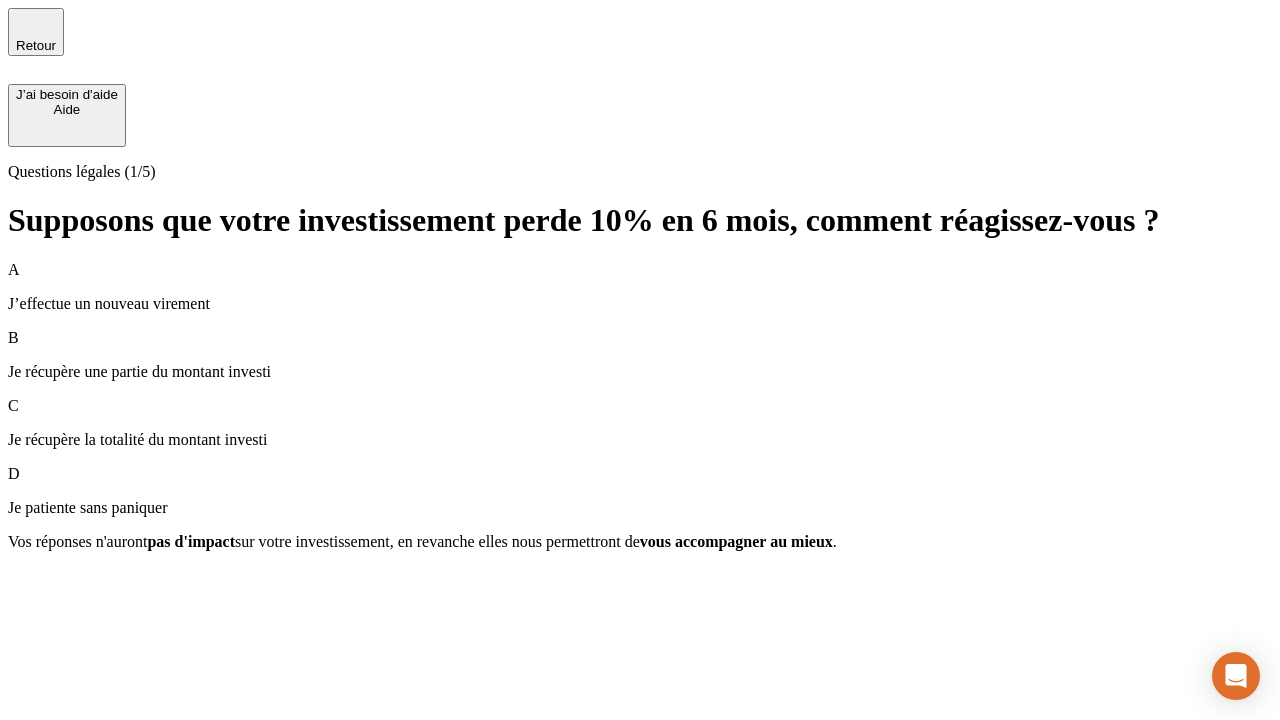 click on "Je récupère une partie du montant investi" at bounding box center [640, 372] 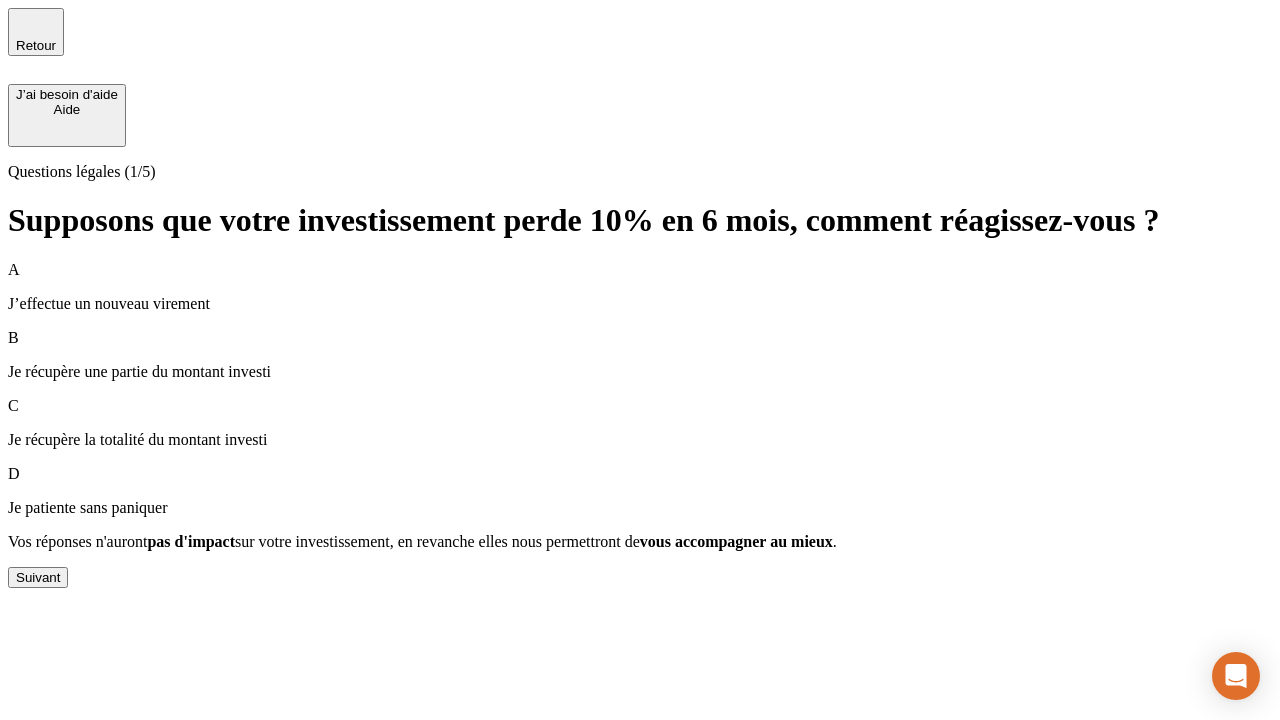 click on "Suivant" at bounding box center (38, 577) 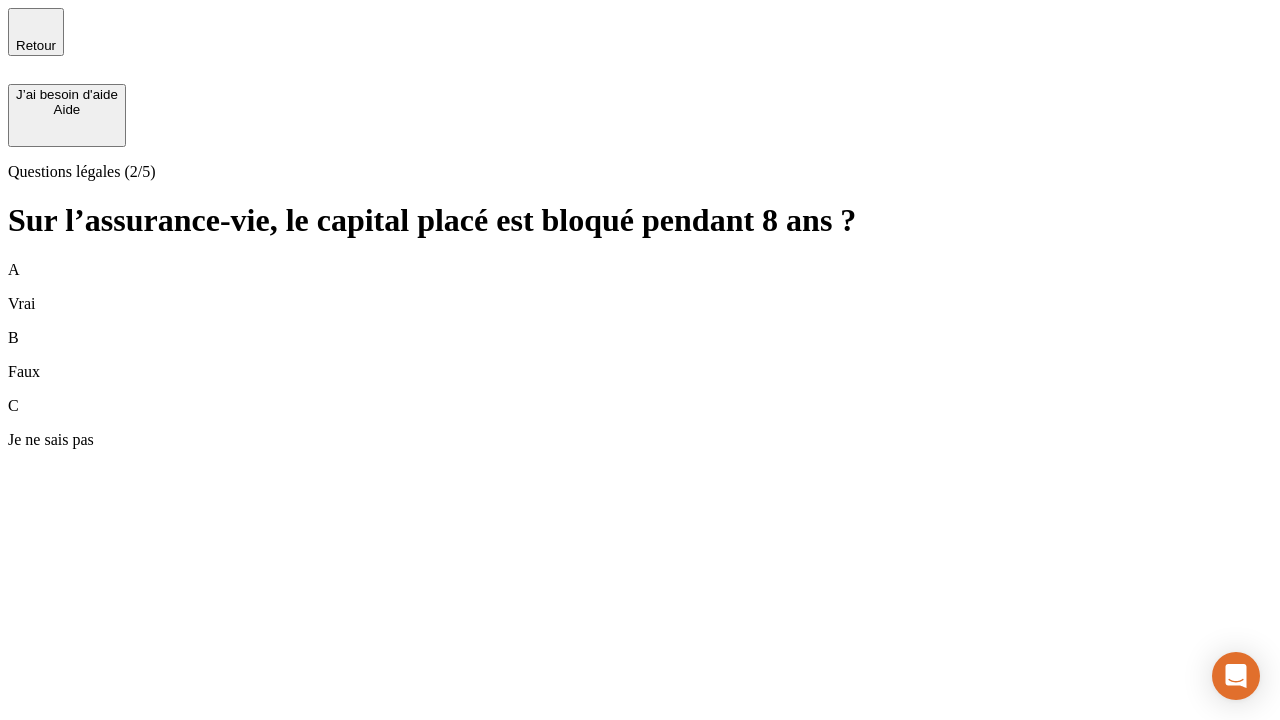 click on "A Vrai" at bounding box center (640, 287) 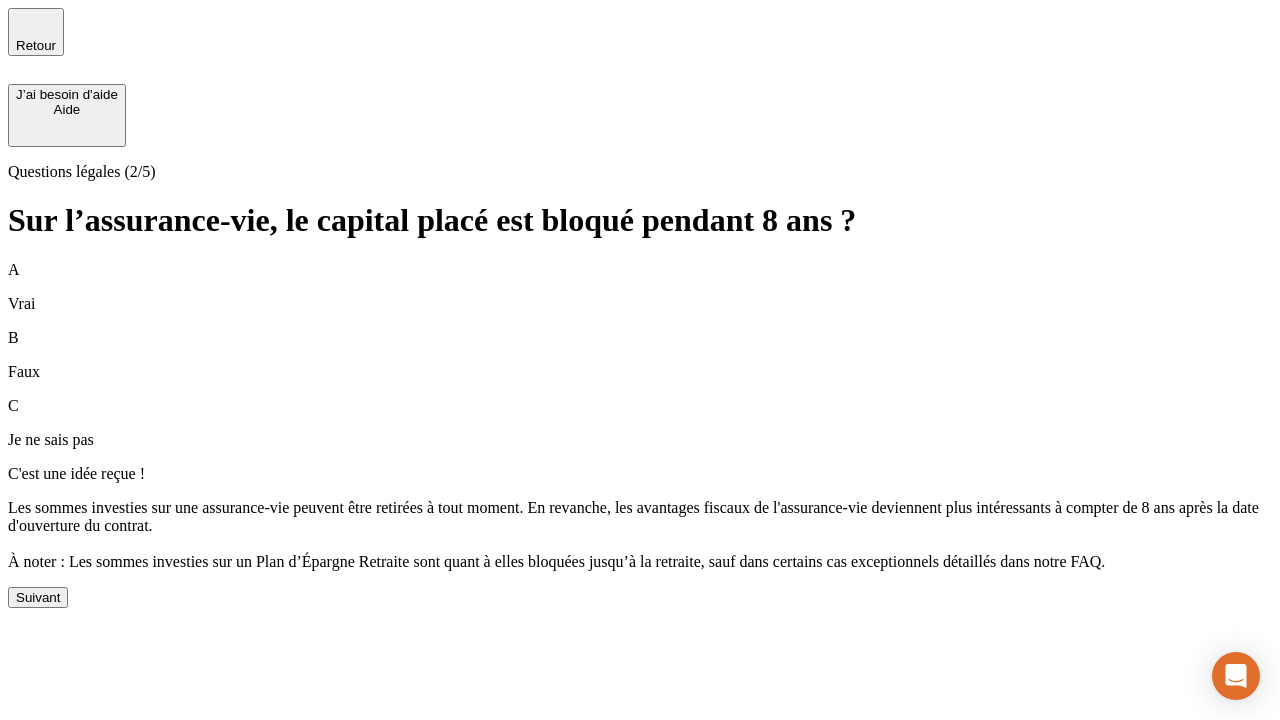 click on "Suivant" at bounding box center [38, 597] 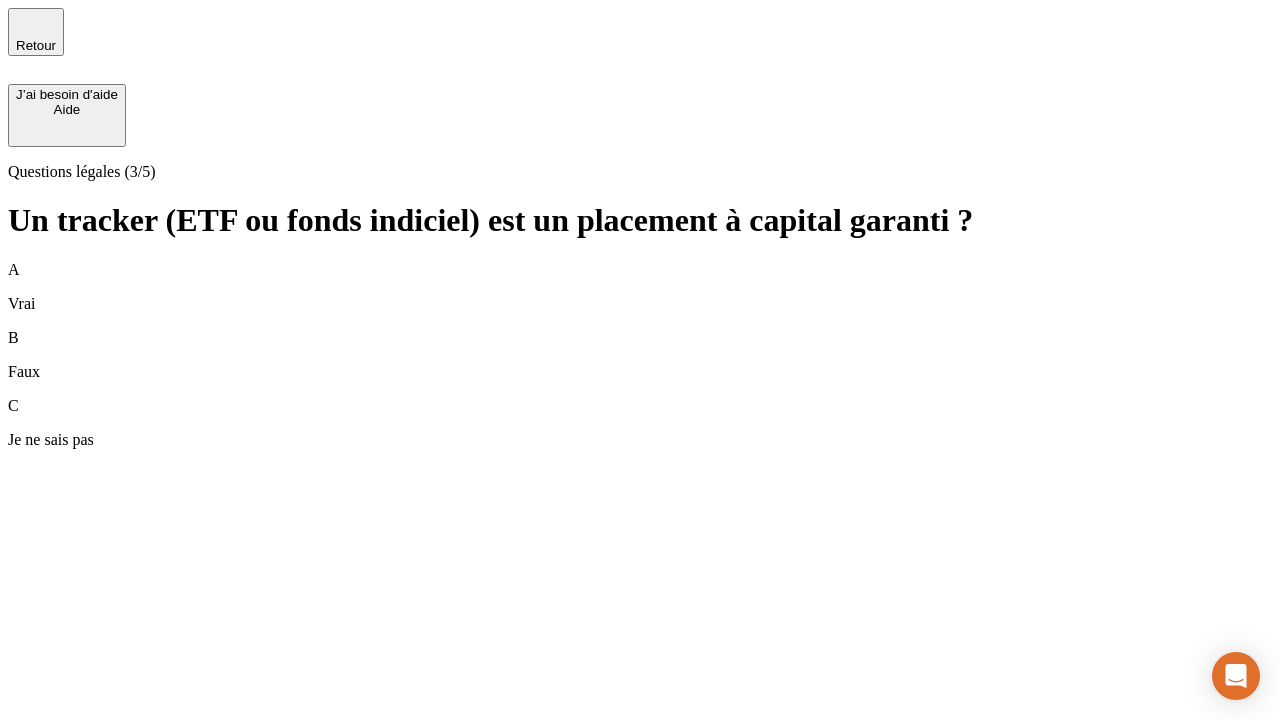 click on "B Faux" at bounding box center [640, 355] 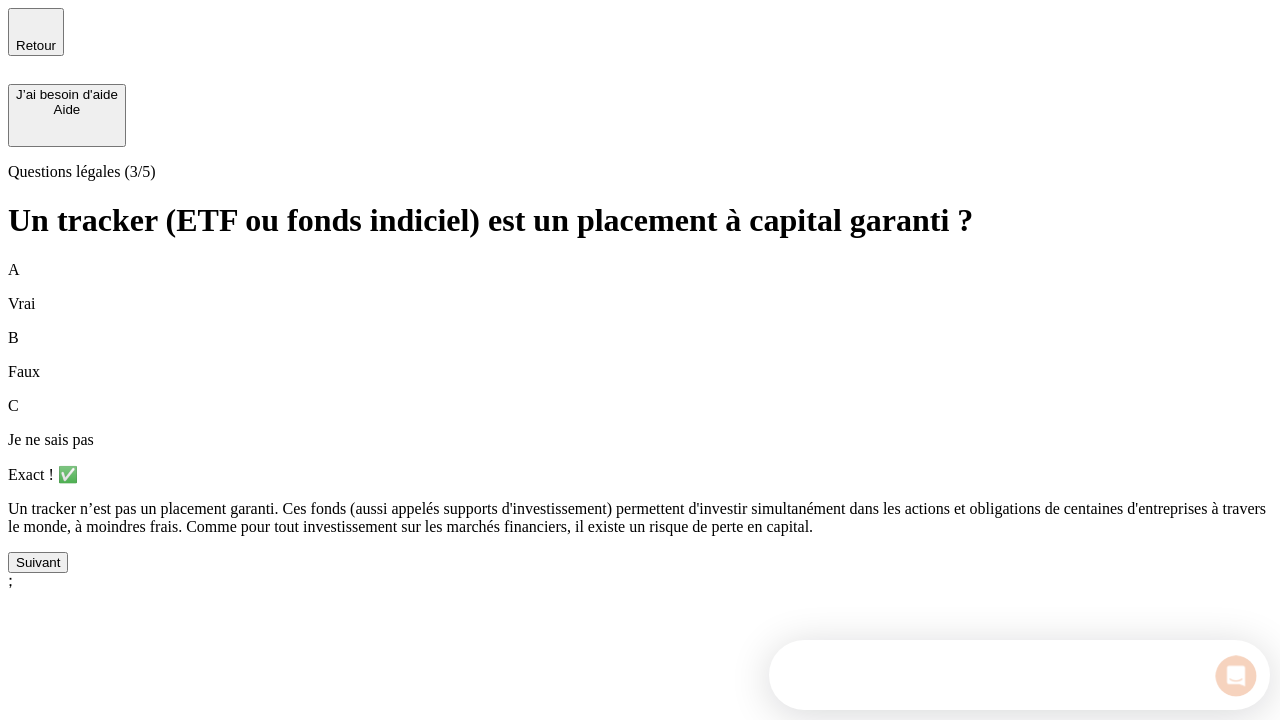 scroll, scrollTop: 0, scrollLeft: 0, axis: both 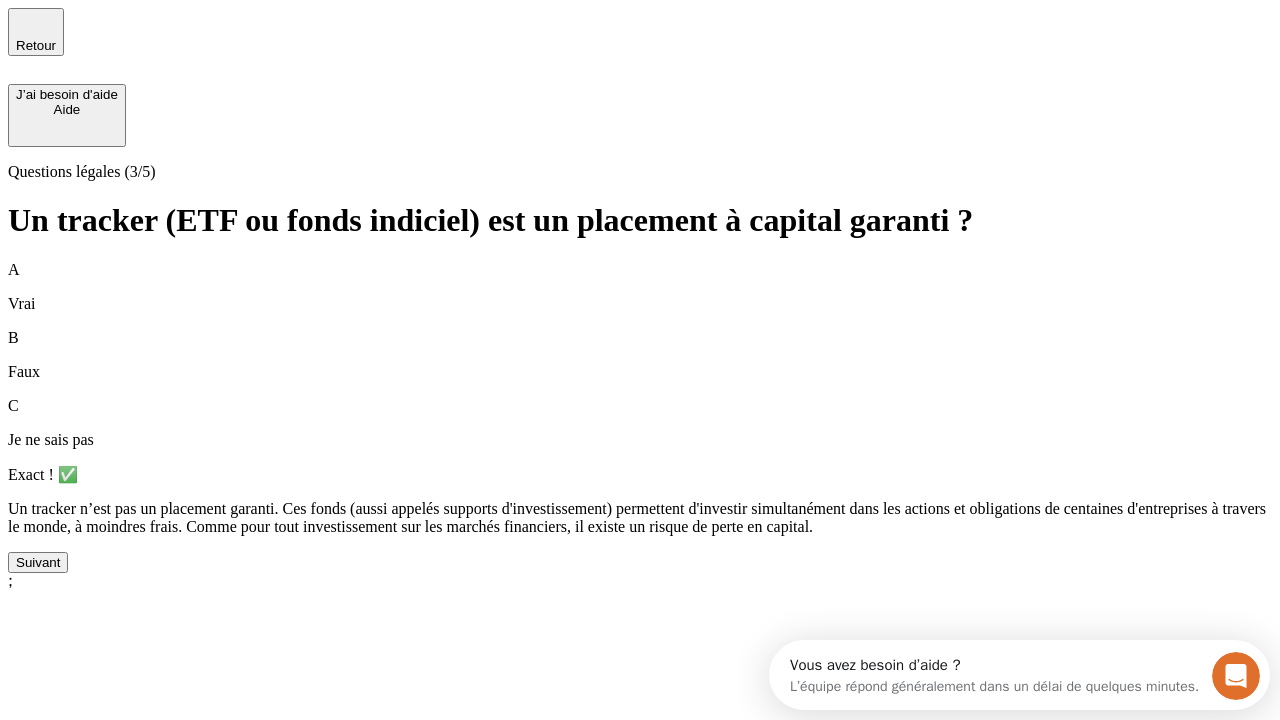 click on "Suivant" at bounding box center [38, 562] 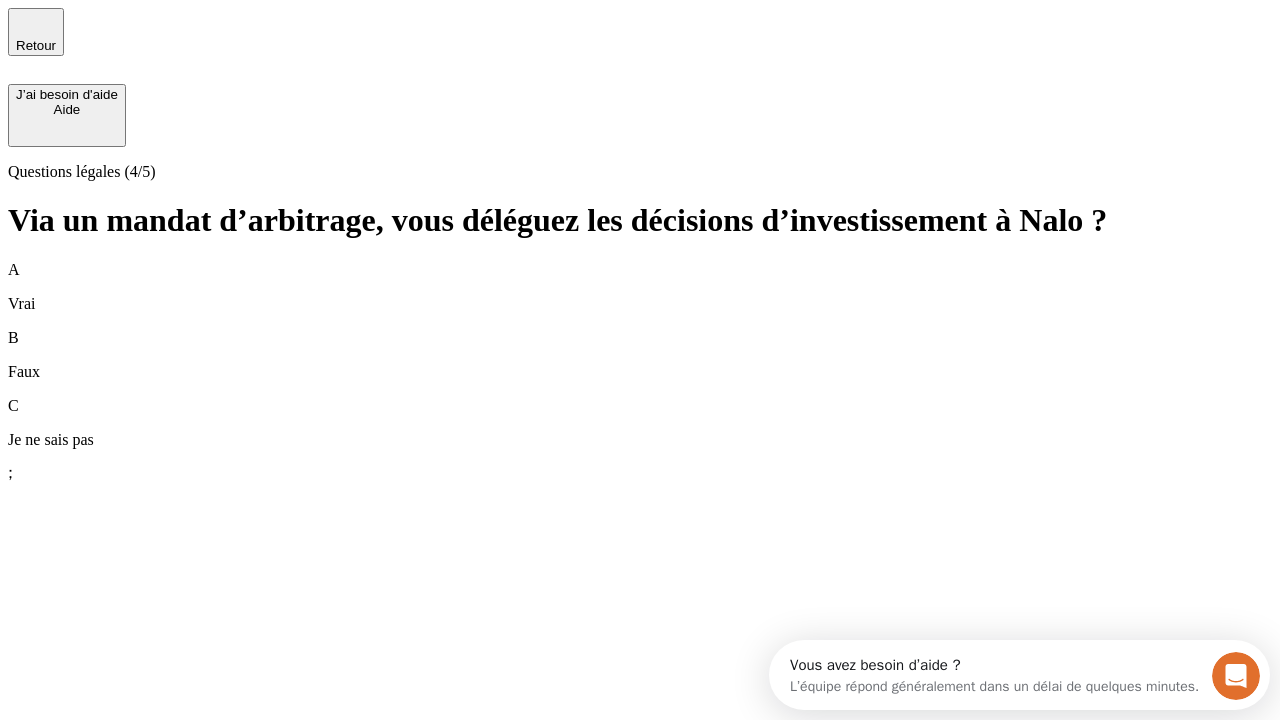 click on "A Vrai" at bounding box center [640, 287] 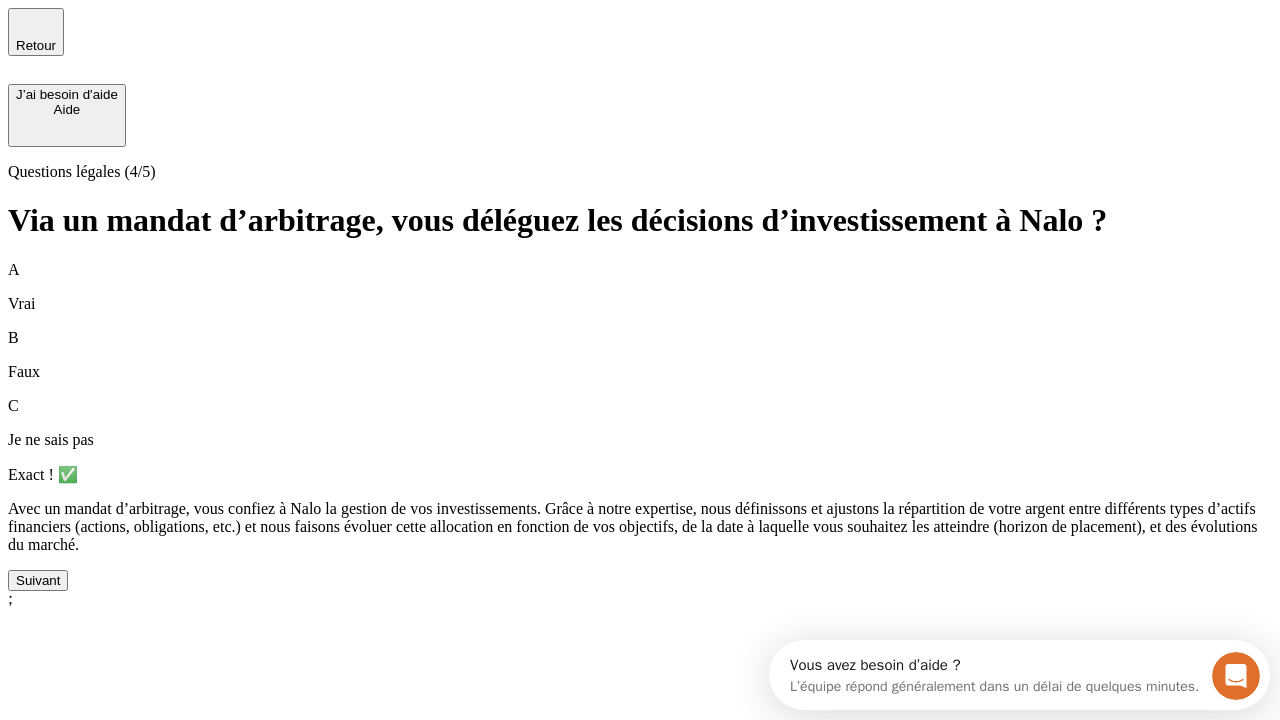 click on "Suivant" at bounding box center [38, 580] 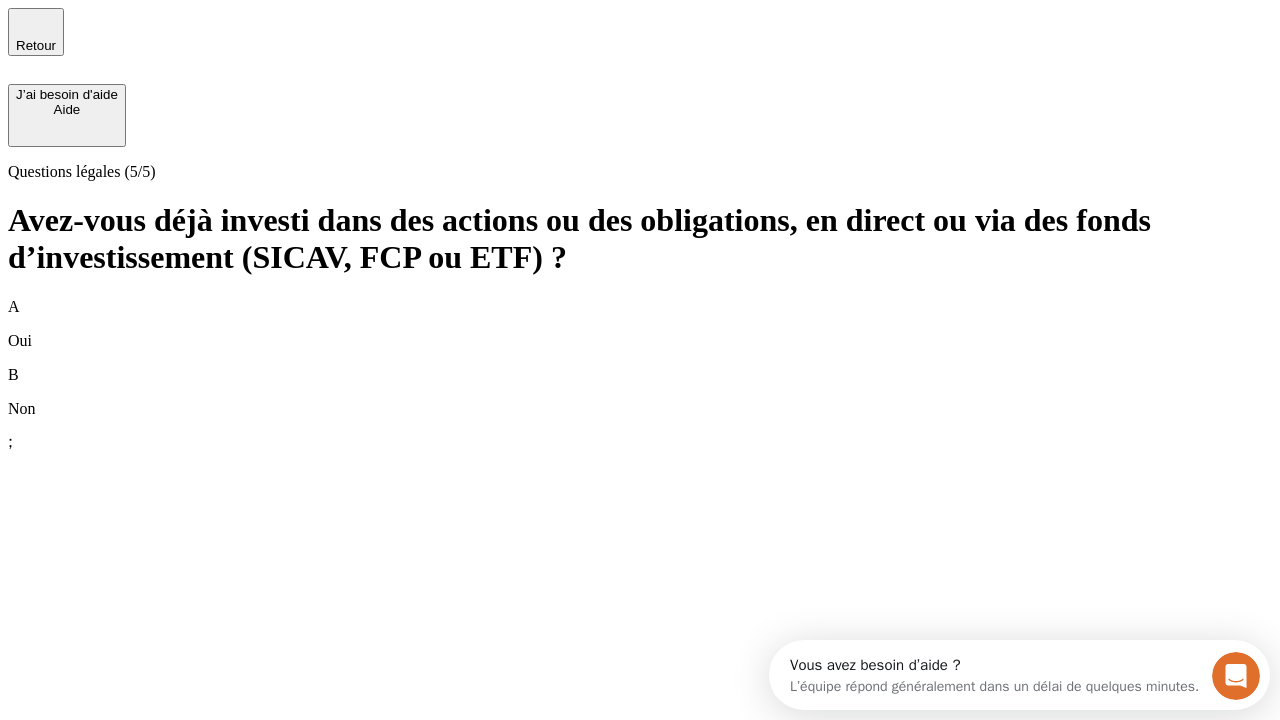 click on "B Non" at bounding box center [640, 392] 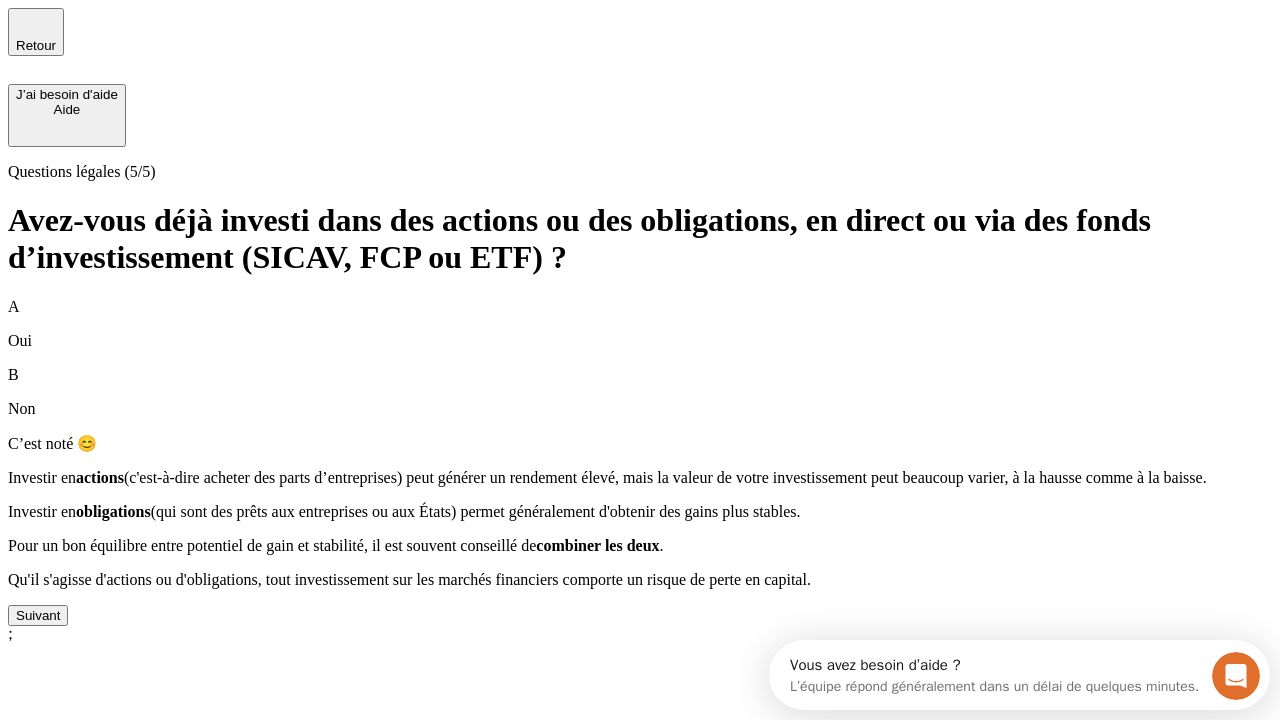 click on "Suivant" at bounding box center (38, 615) 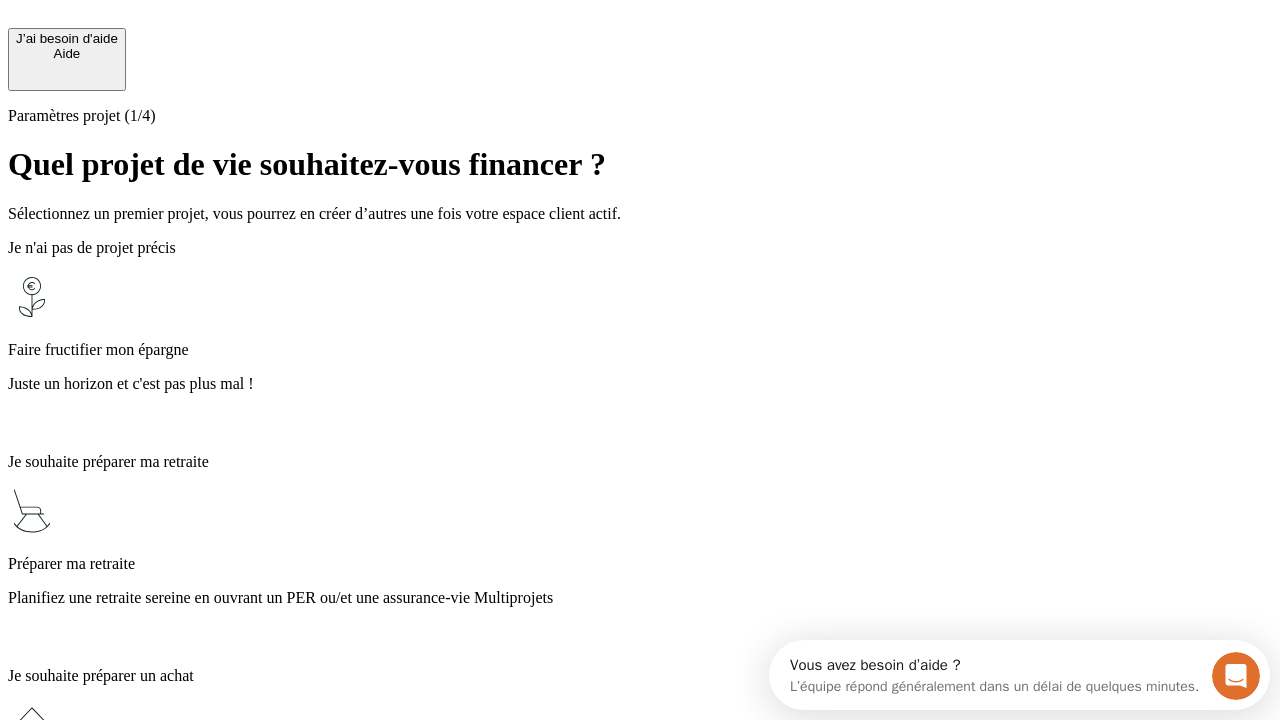 scroll, scrollTop: 22, scrollLeft: 0, axis: vertical 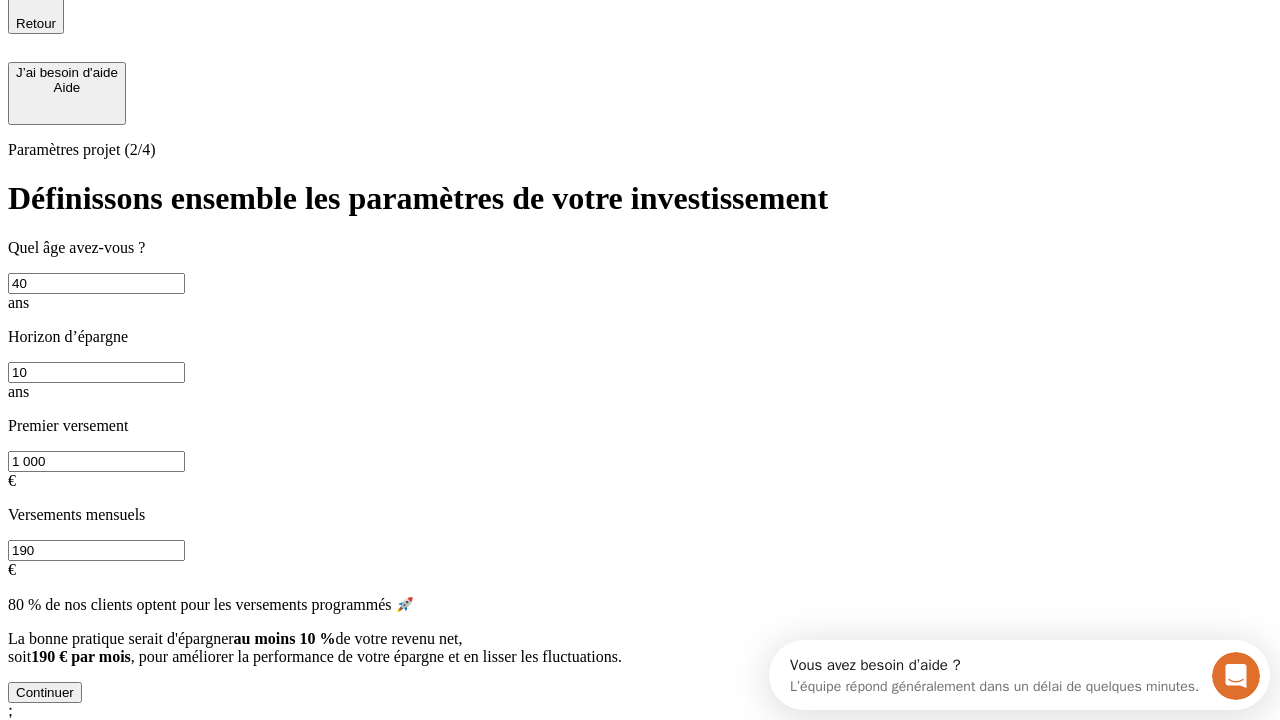 type on "40" 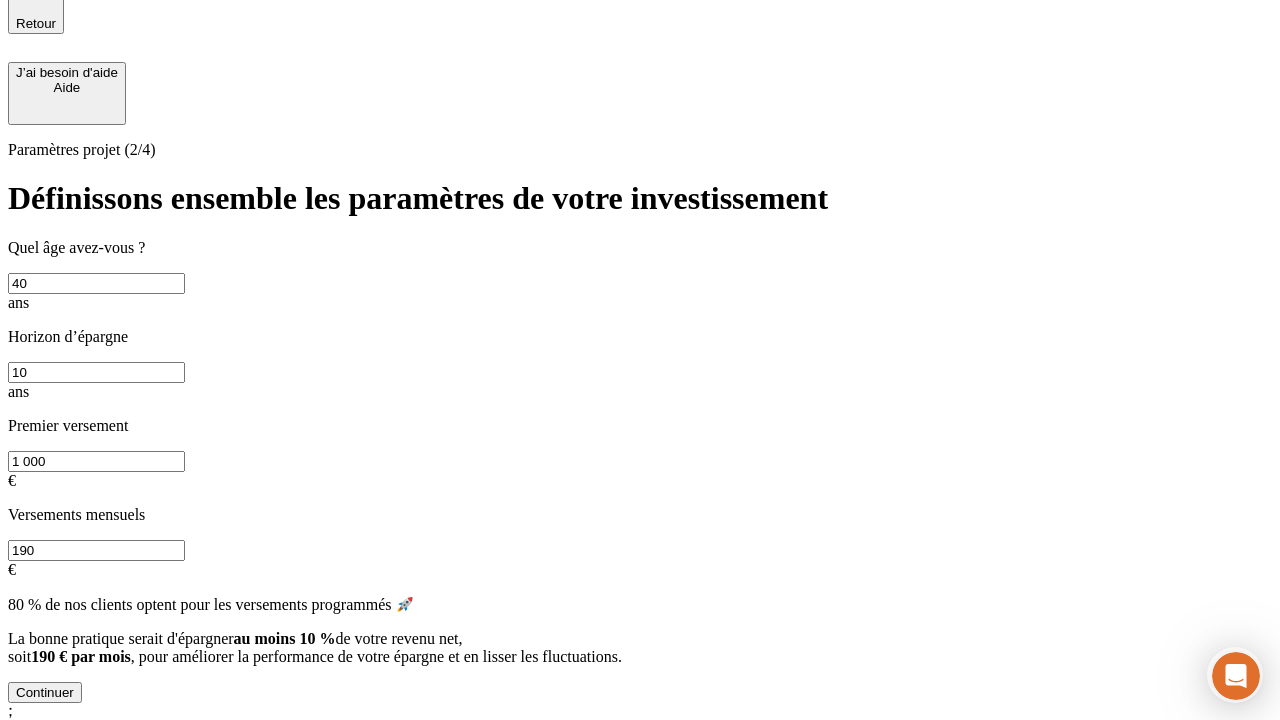 click on "1 000" at bounding box center [96, 461] 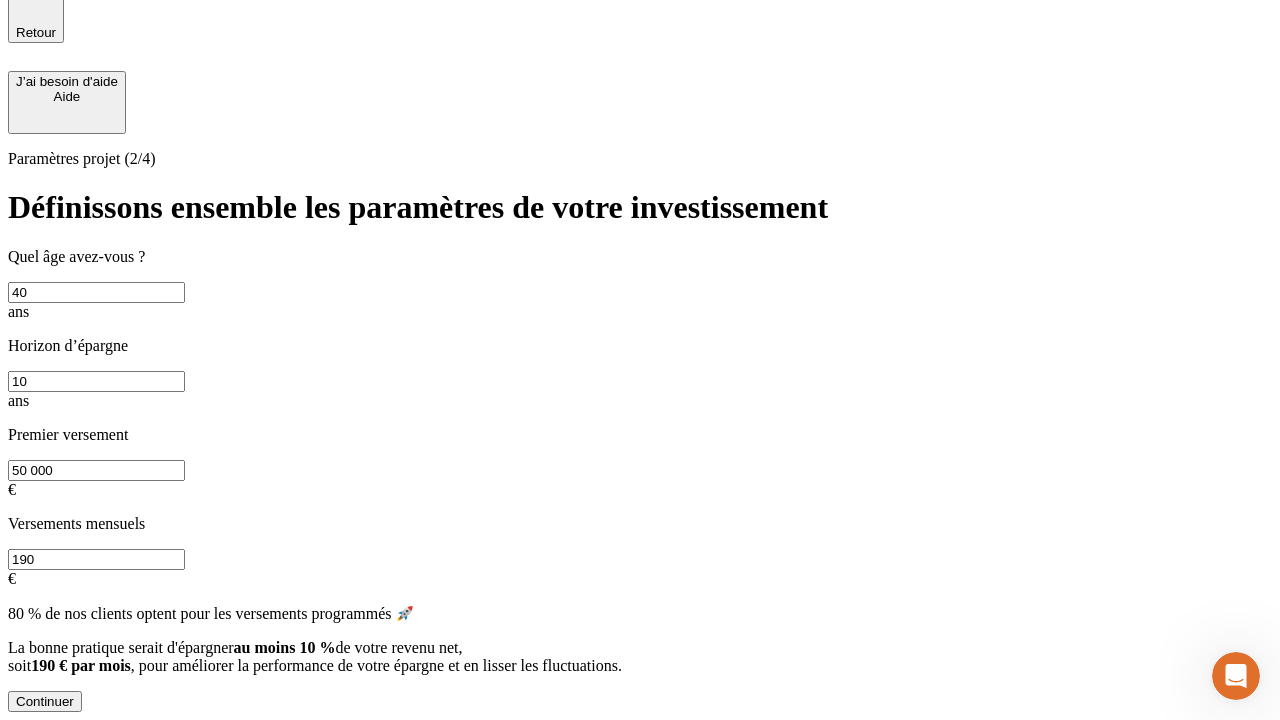 scroll, scrollTop: 4, scrollLeft: 0, axis: vertical 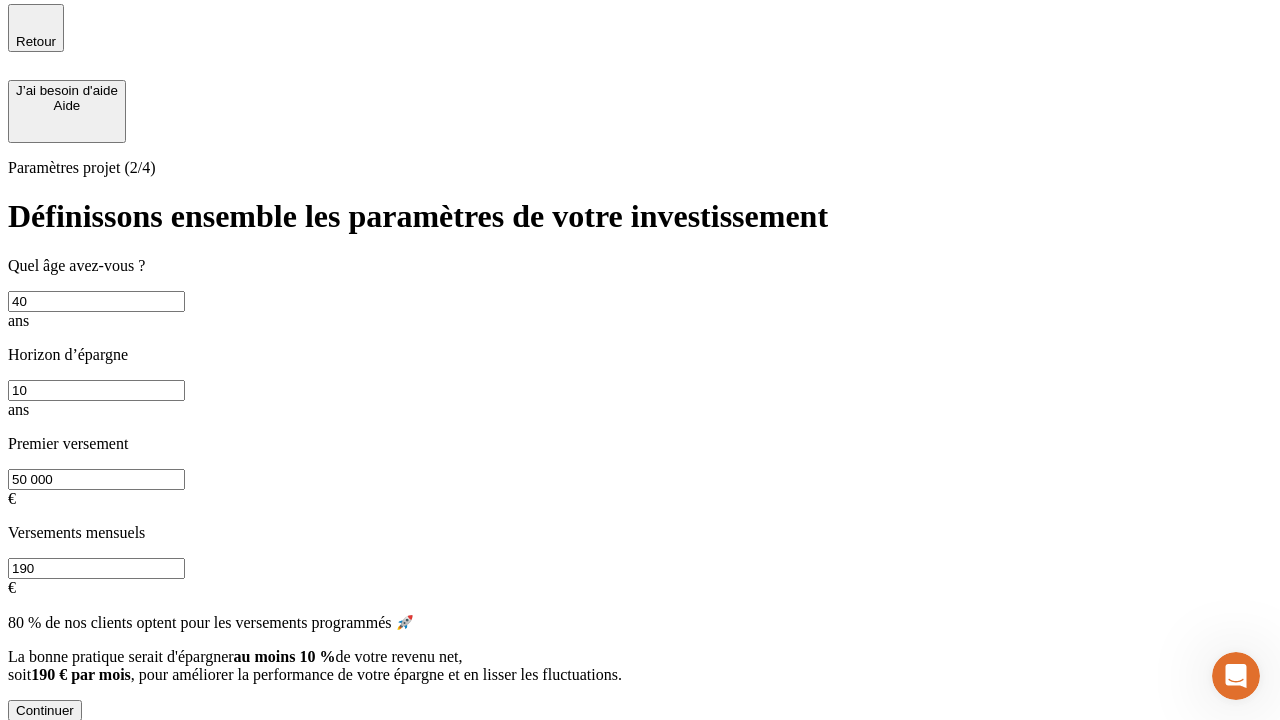 type on "50 000" 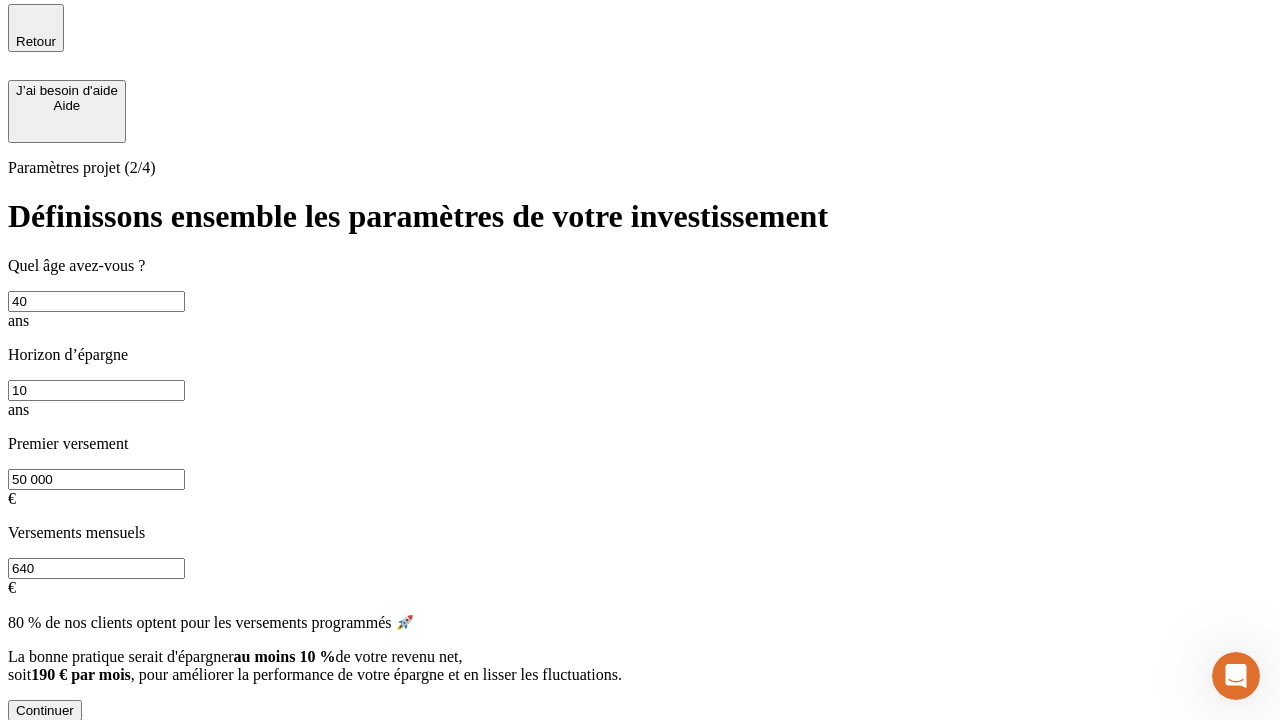 type on "640" 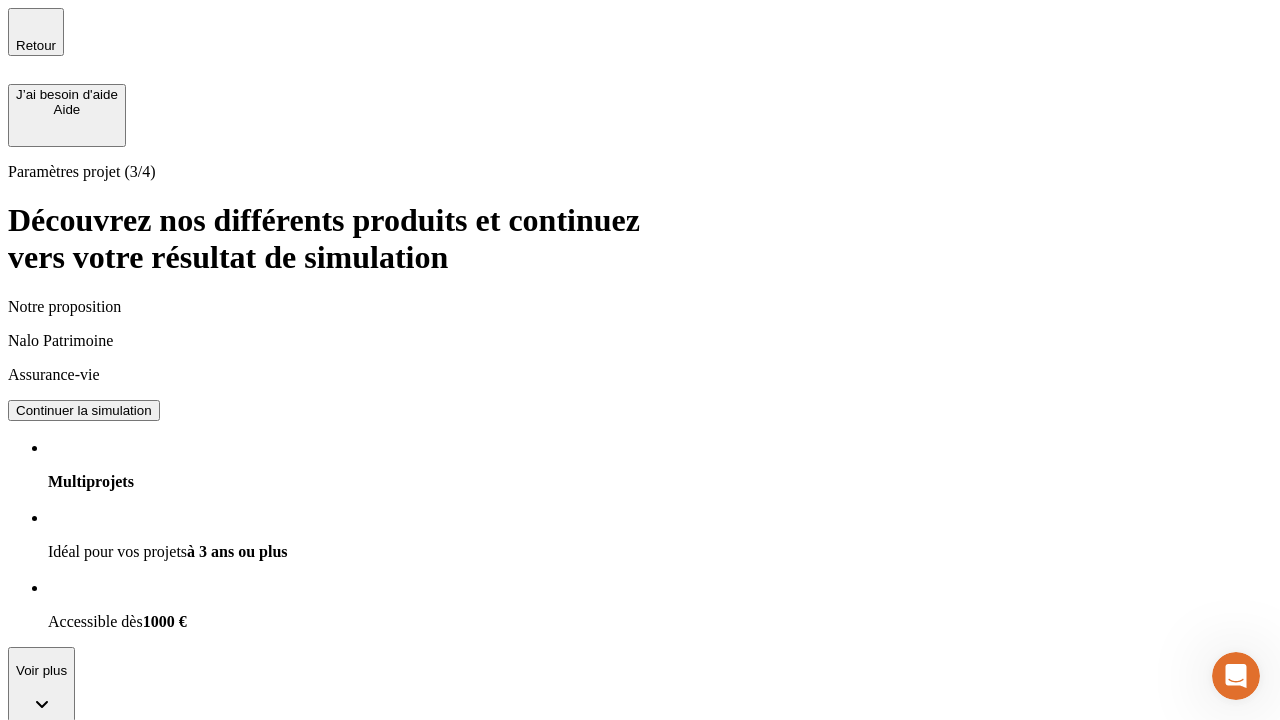 click on "Continuer la simulation" at bounding box center [84, 410] 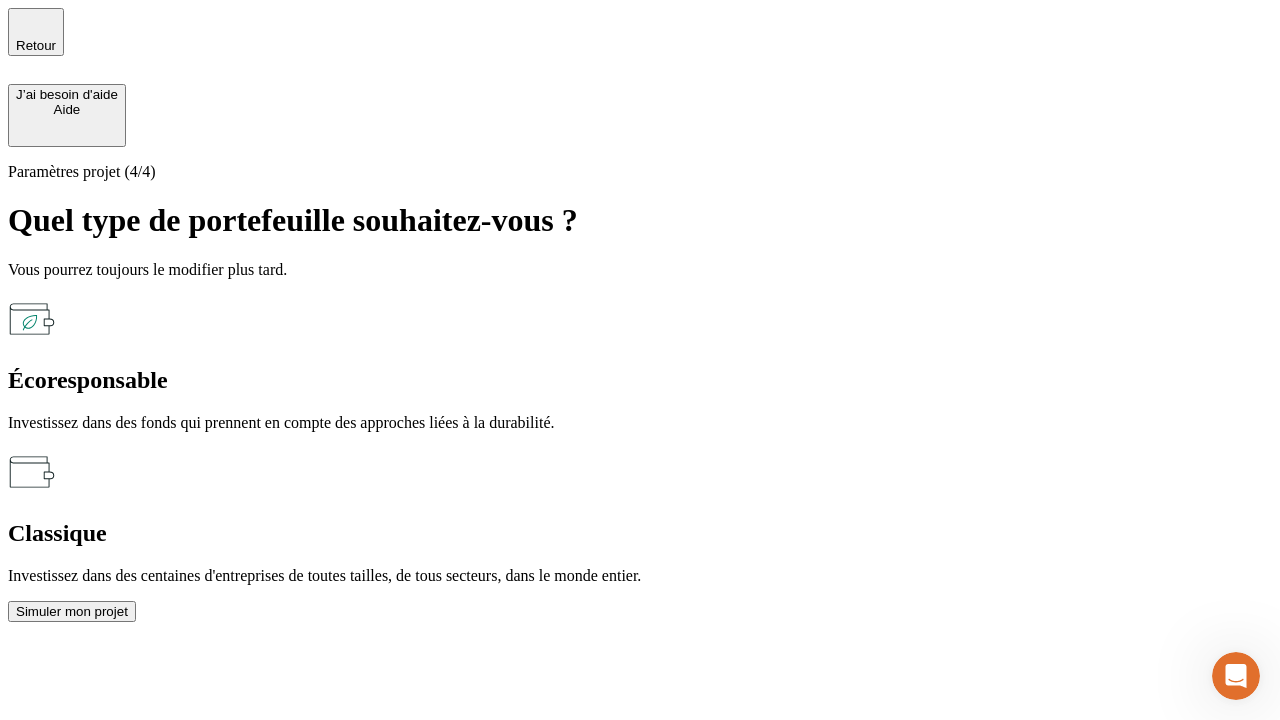 click on "Écoresponsable" at bounding box center (640, 380) 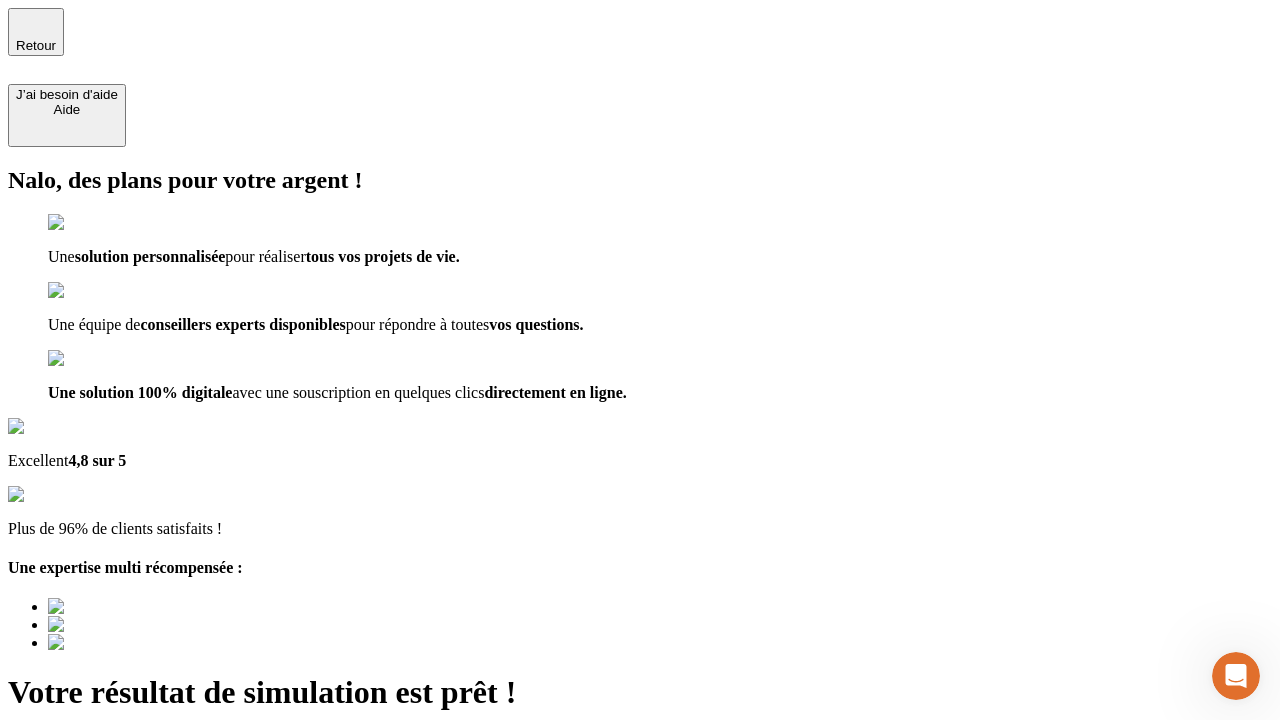 click on "Découvrir ma simulation" at bounding box center [87, 797] 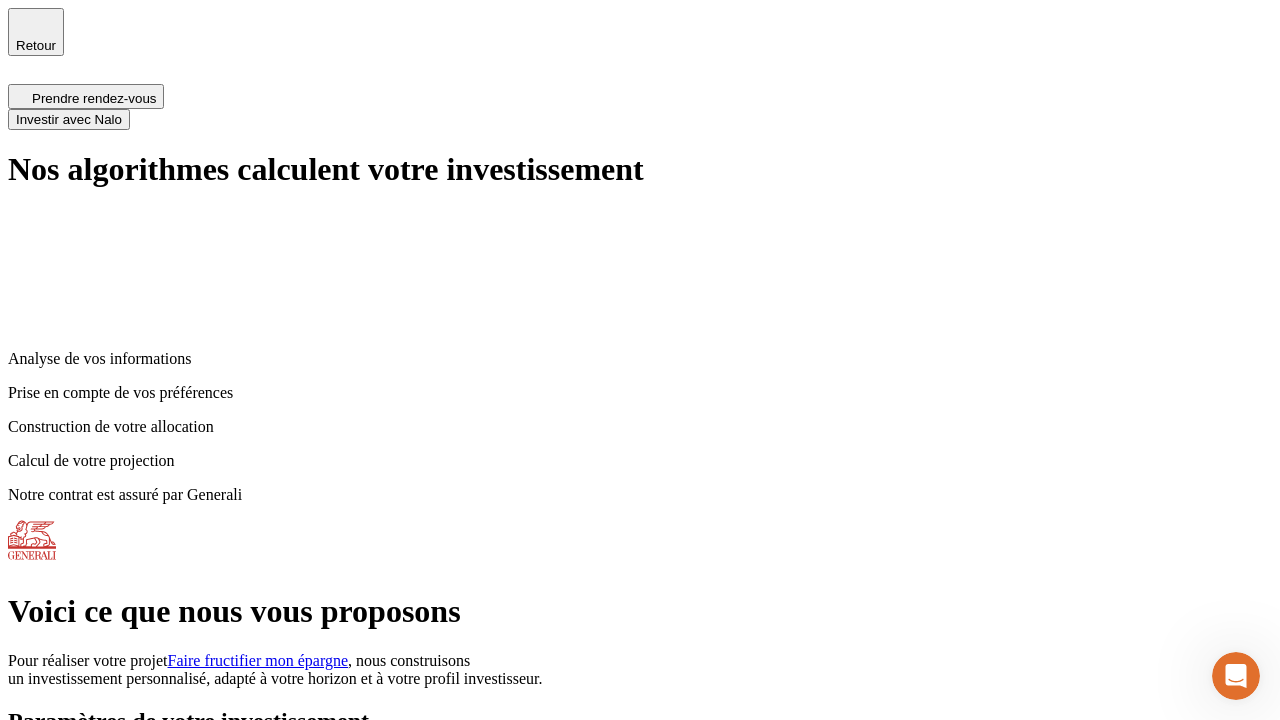 scroll, scrollTop: 8, scrollLeft: 0, axis: vertical 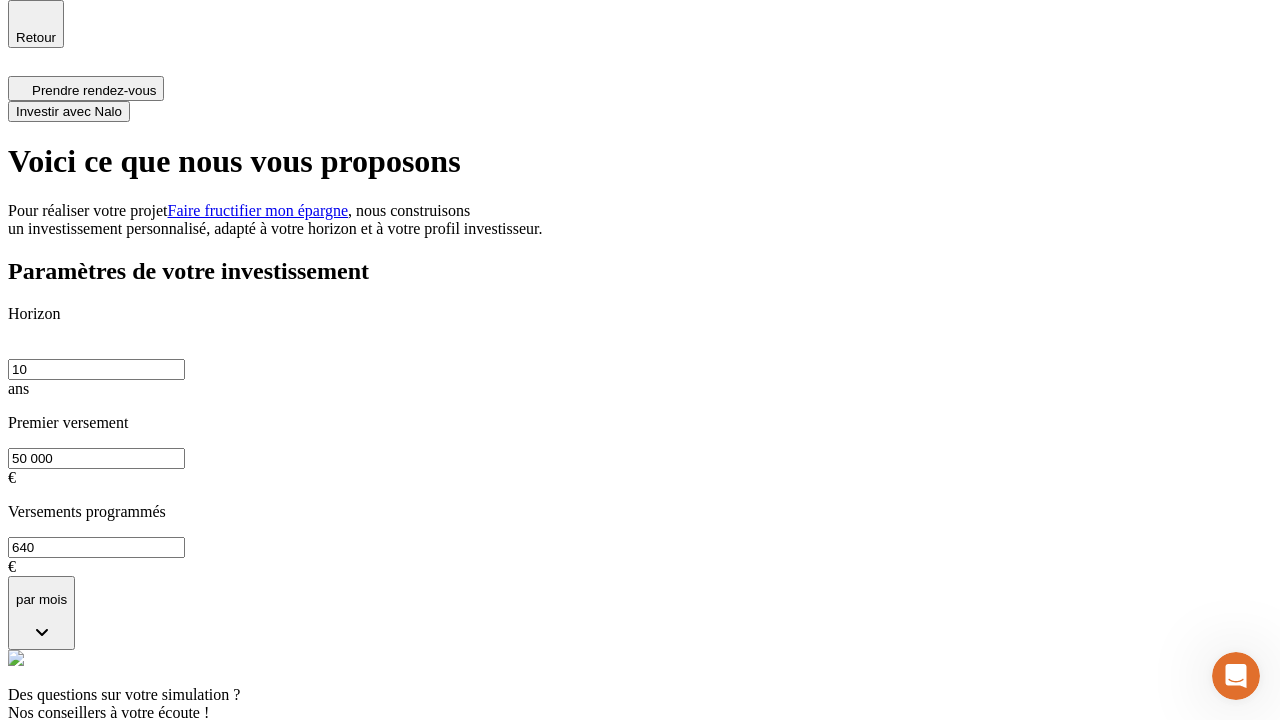 click on "Investir avec Nalo" at bounding box center (69, 111) 